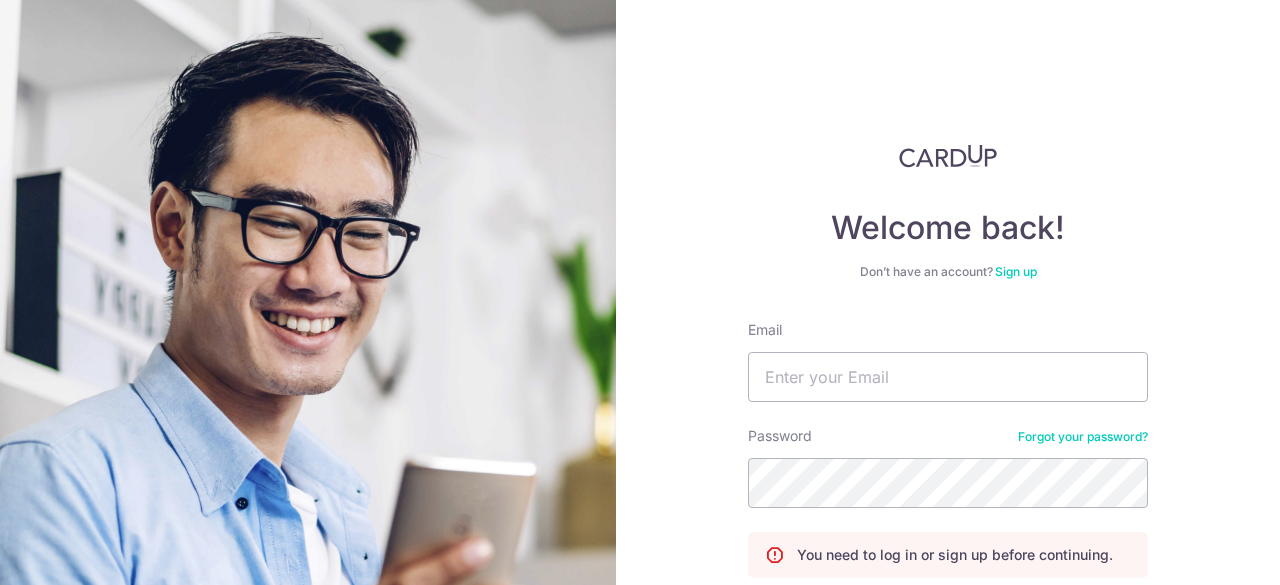 scroll, scrollTop: 0, scrollLeft: 0, axis: both 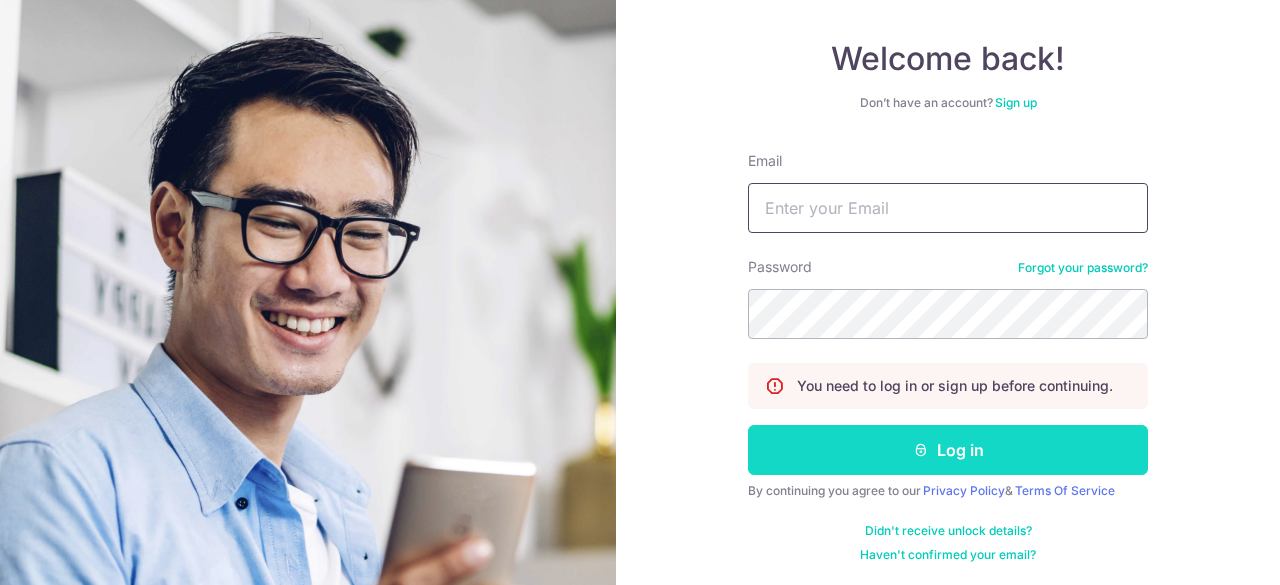 type on "[USERNAME]@[DOMAIN].com" 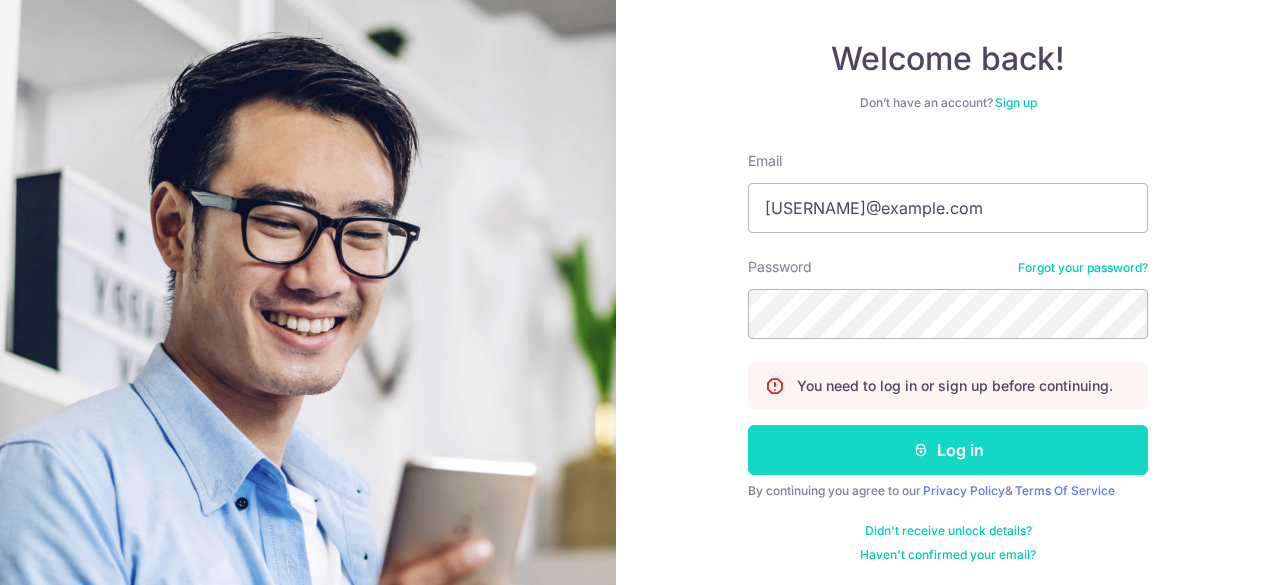 click on "Log in" at bounding box center [948, 450] 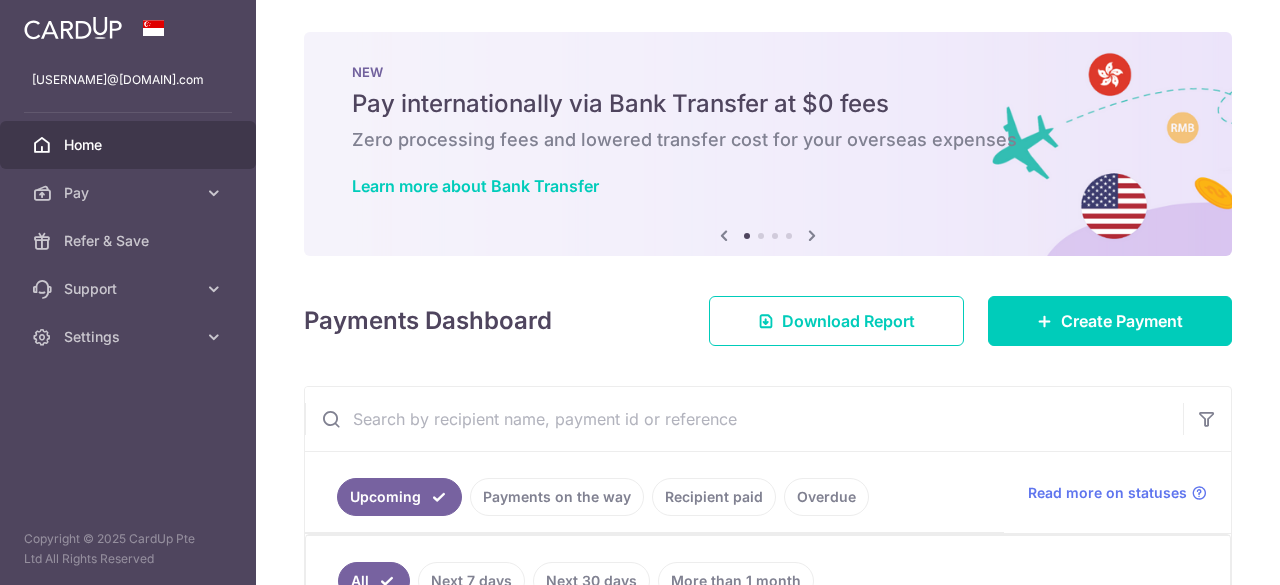 scroll, scrollTop: 0, scrollLeft: 0, axis: both 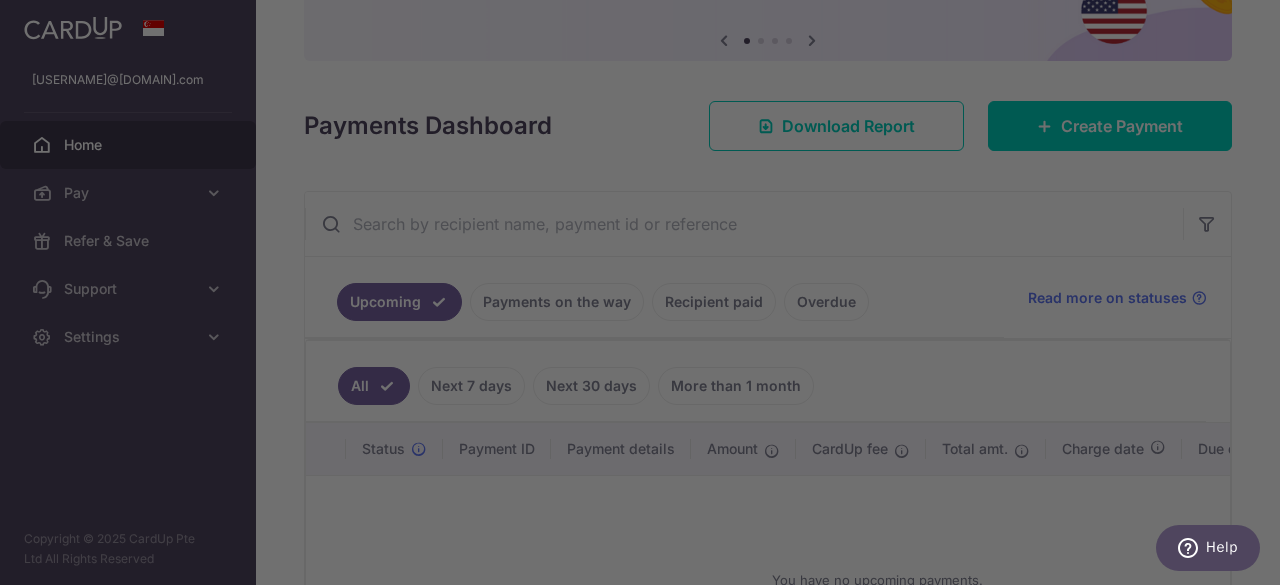 click at bounding box center (646, 295) 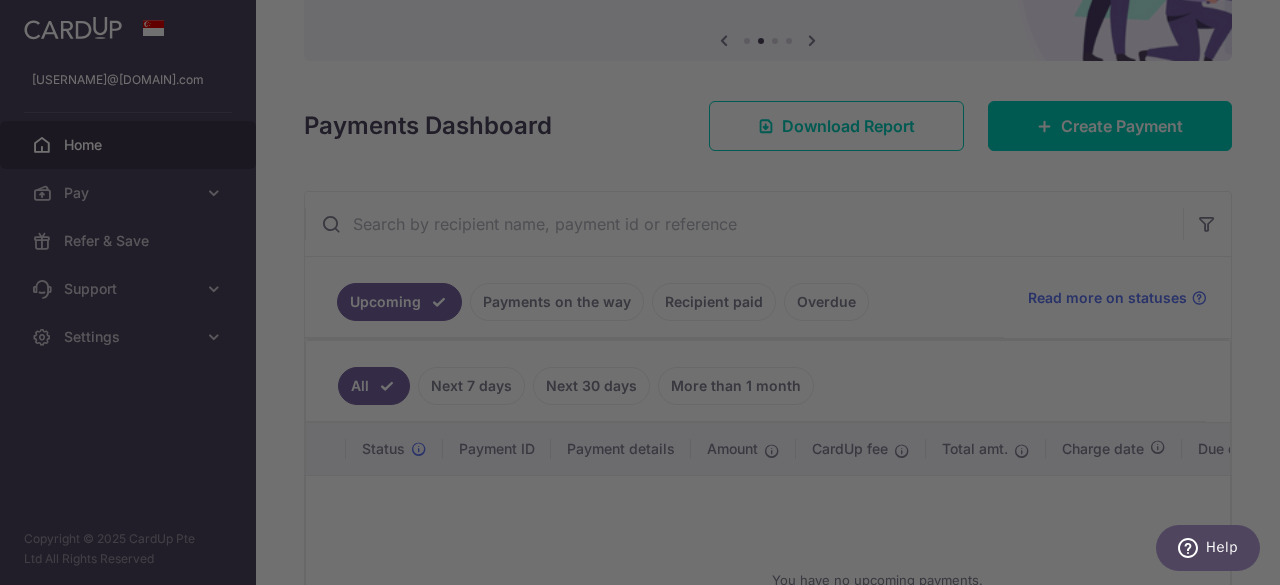 click at bounding box center (646, 295) 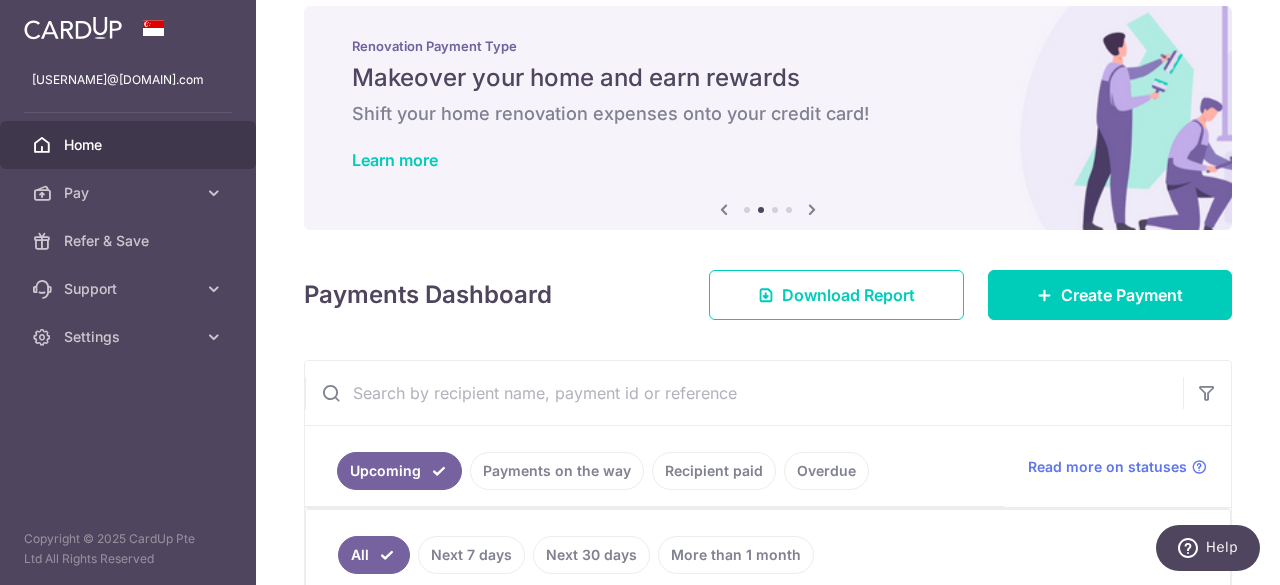 scroll, scrollTop: 0, scrollLeft: 0, axis: both 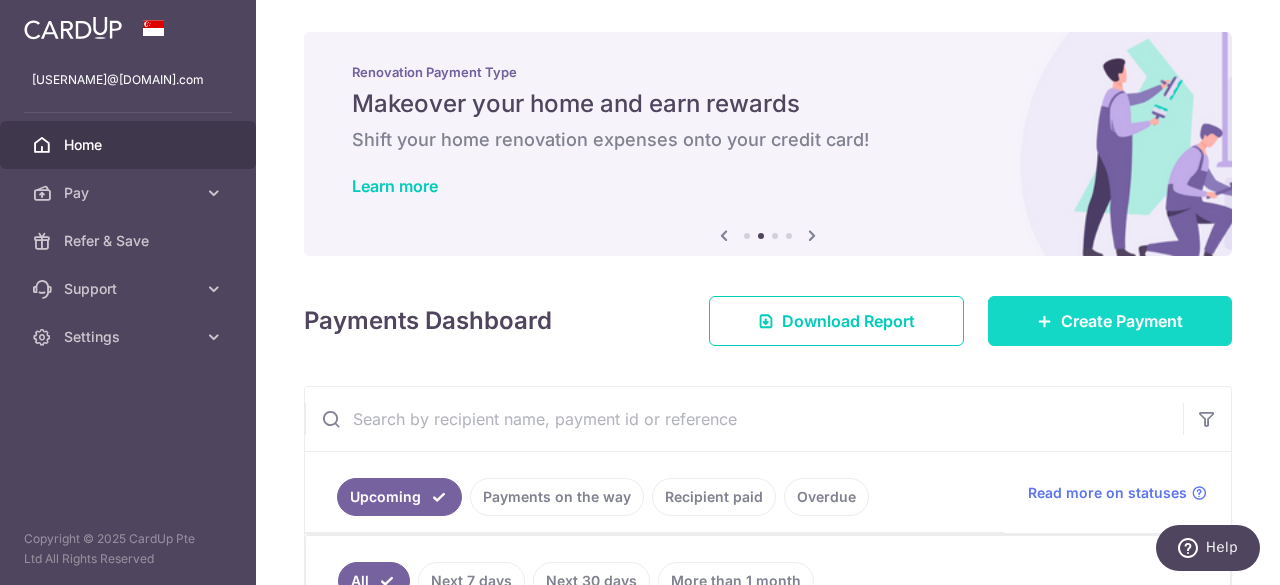 click on "Create Payment" at bounding box center (1110, 321) 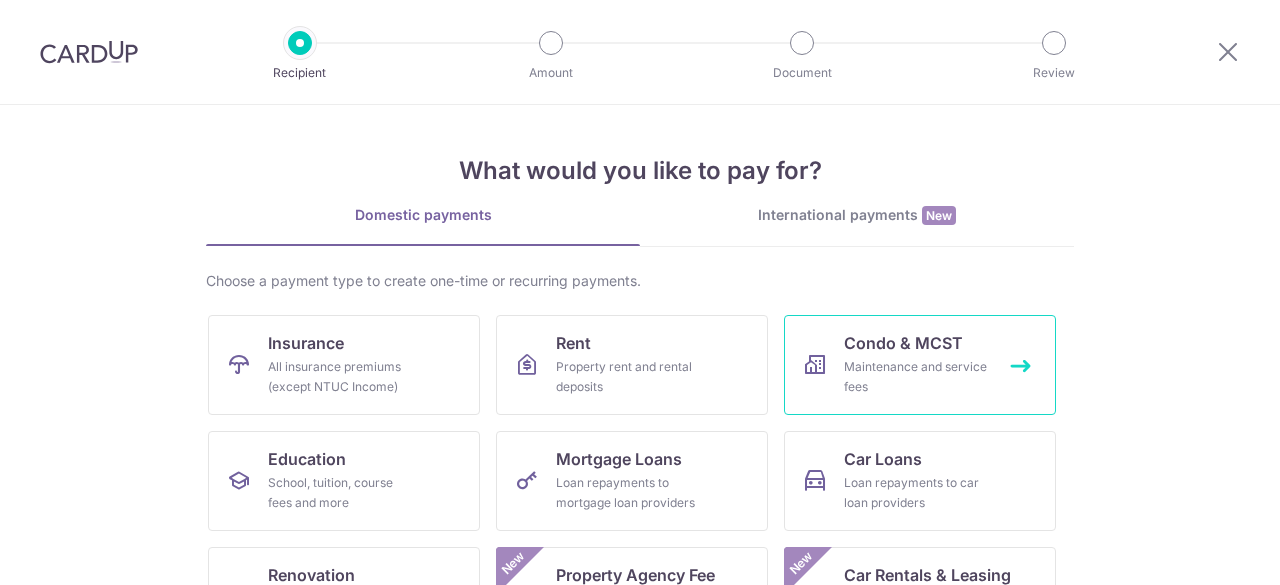 scroll, scrollTop: 0, scrollLeft: 0, axis: both 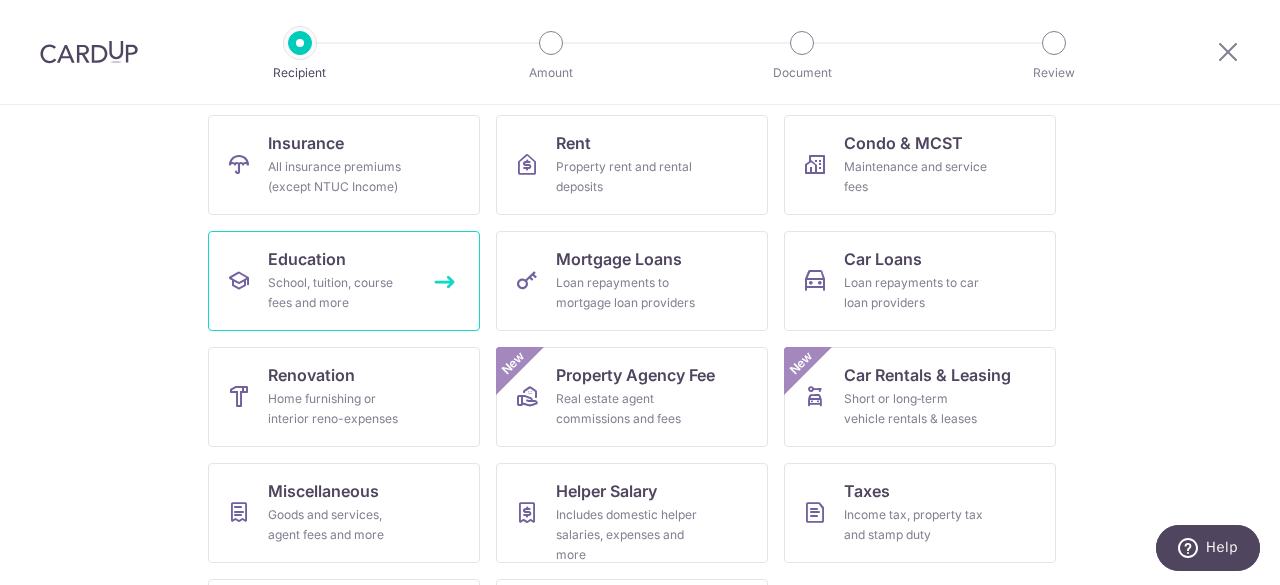 click on "School, tuition, course fees and more" at bounding box center [340, 293] 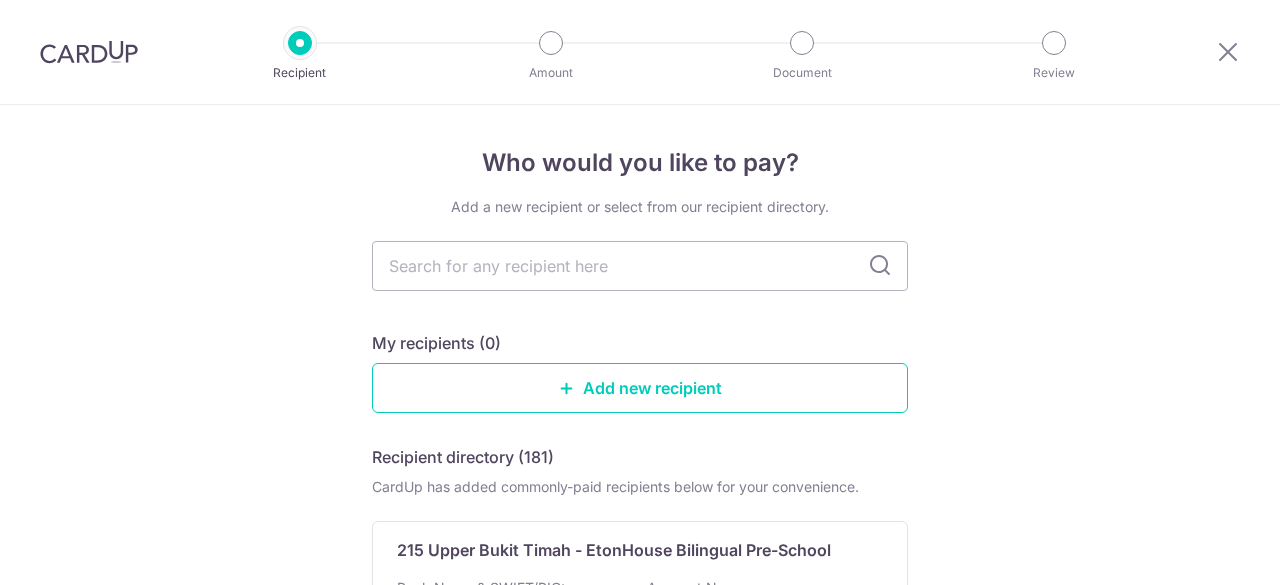 scroll, scrollTop: 0, scrollLeft: 0, axis: both 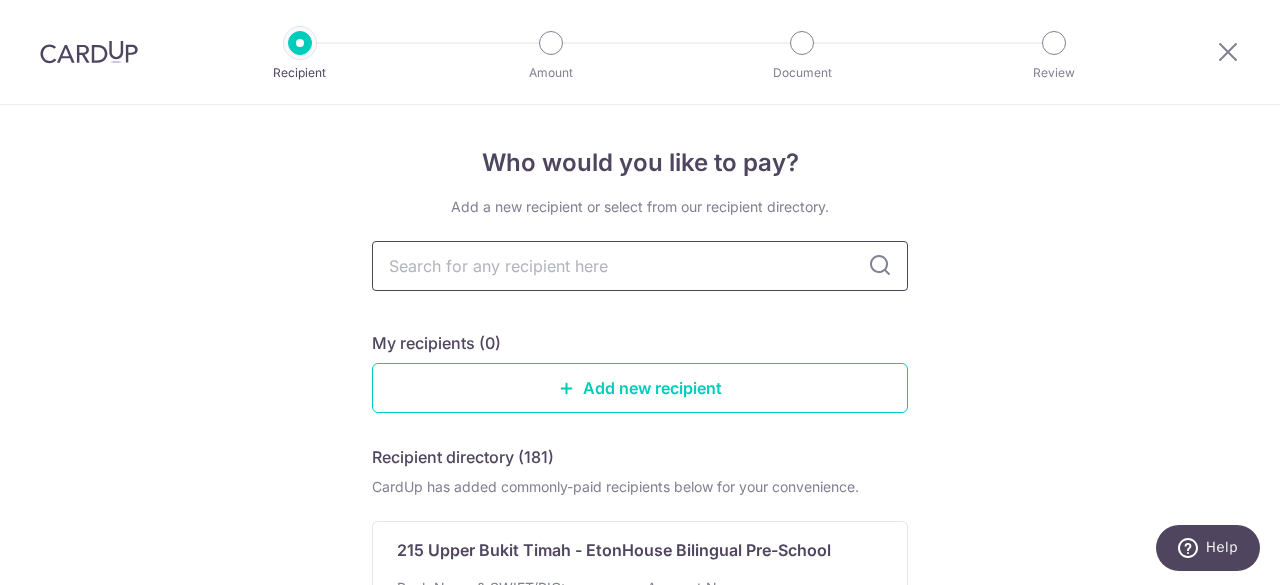 click at bounding box center (640, 266) 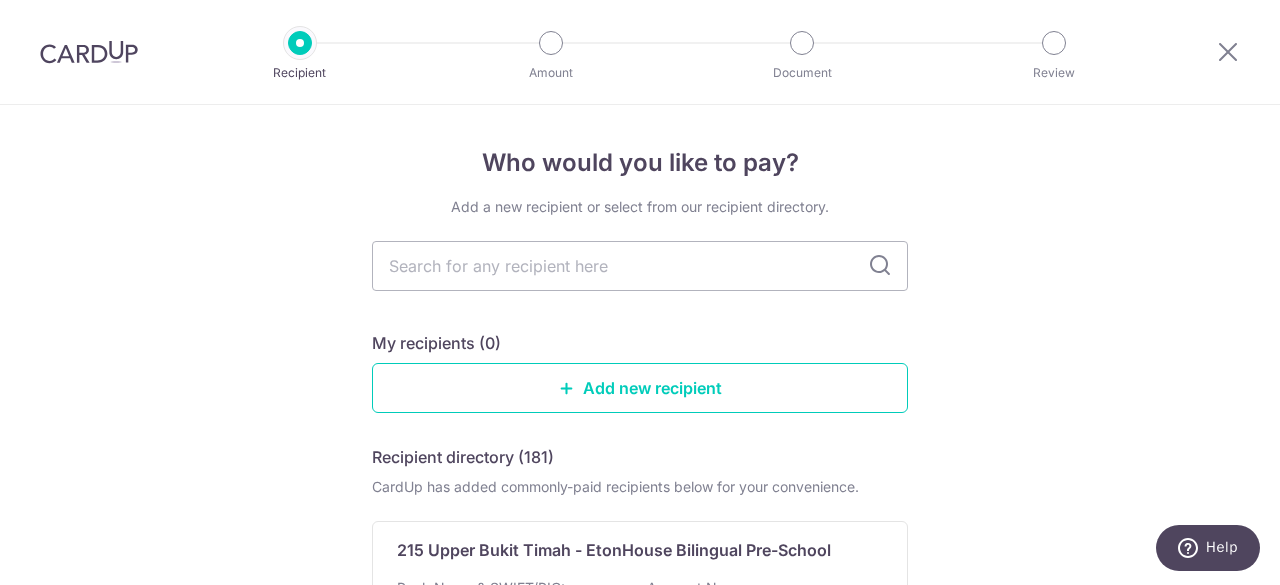 click at bounding box center [880, 266] 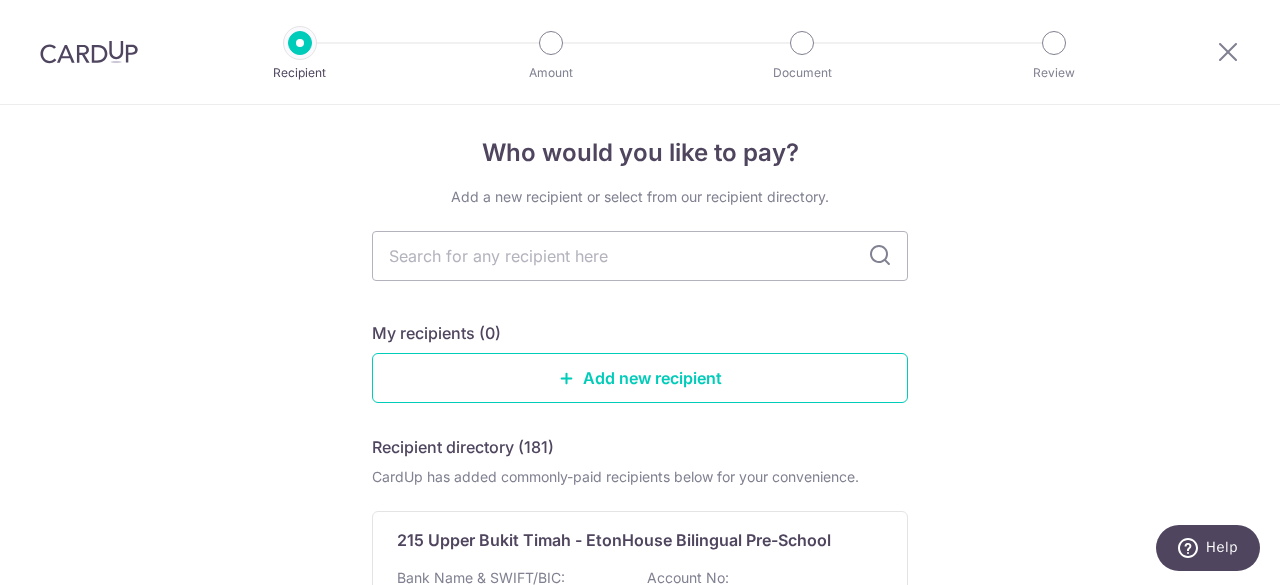 scroll, scrollTop: 0, scrollLeft: 0, axis: both 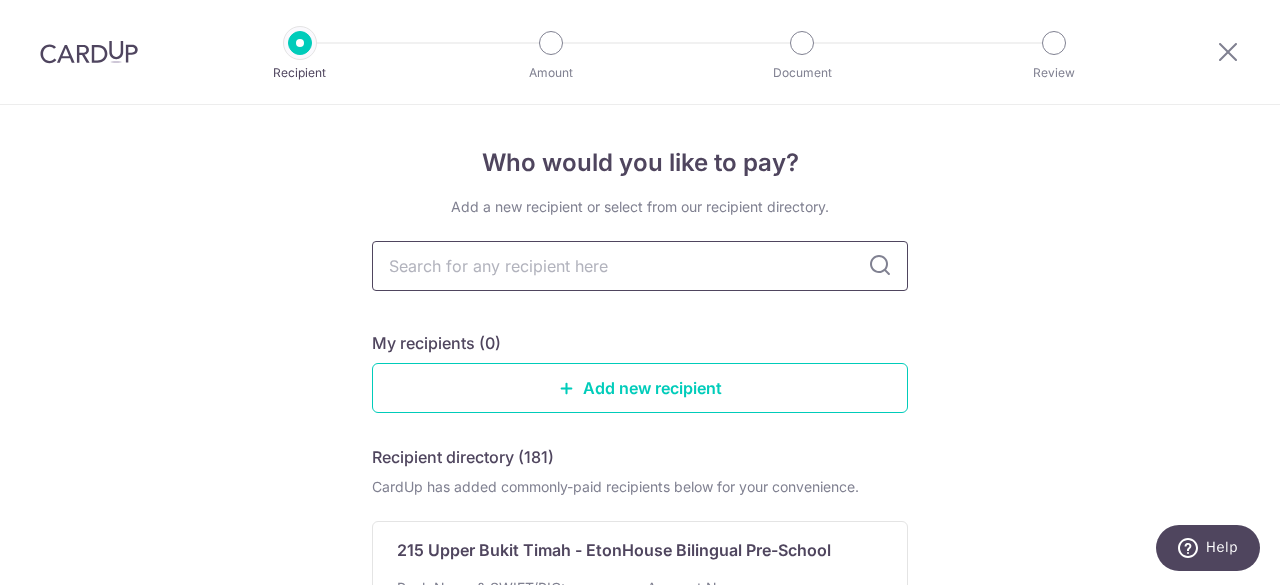 click at bounding box center [640, 266] 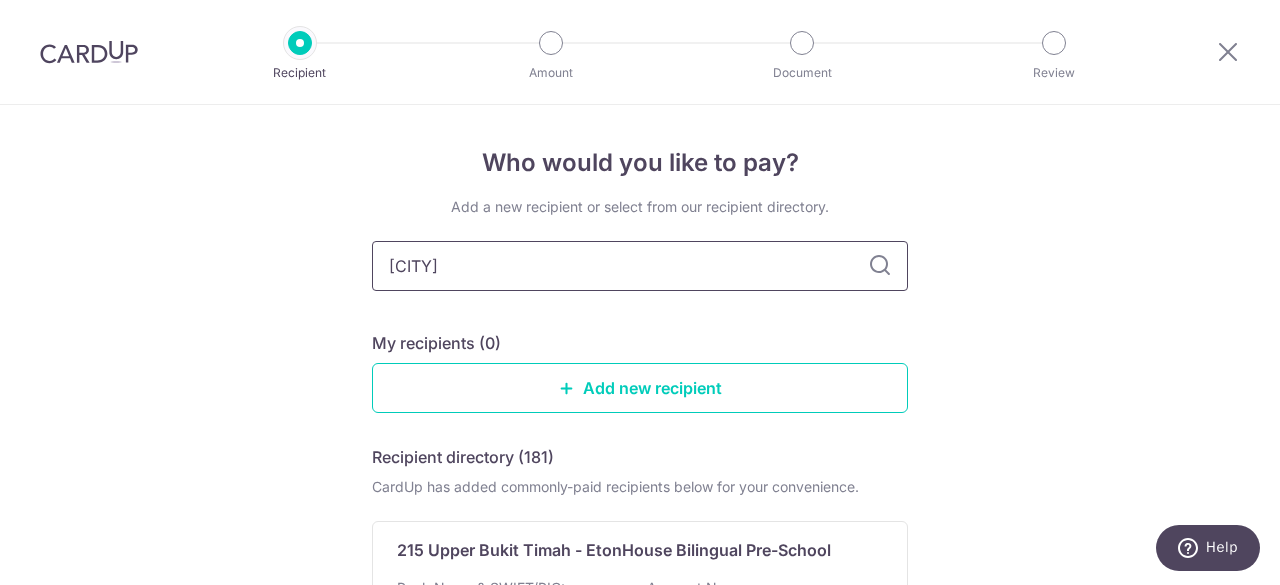 type on "etom" 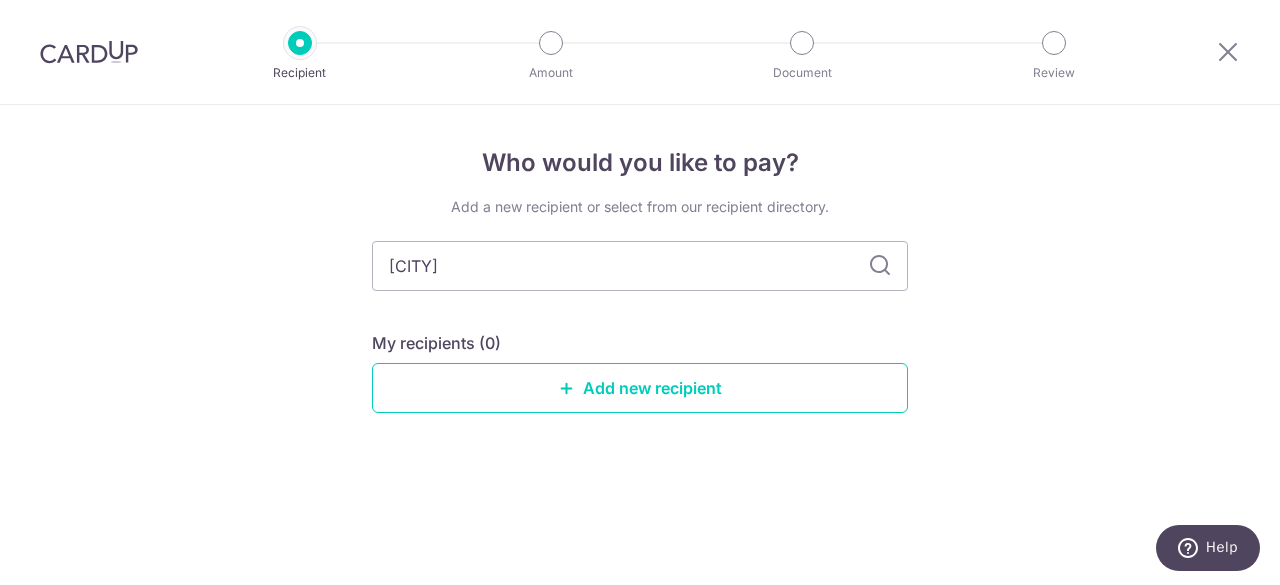 type on "eton" 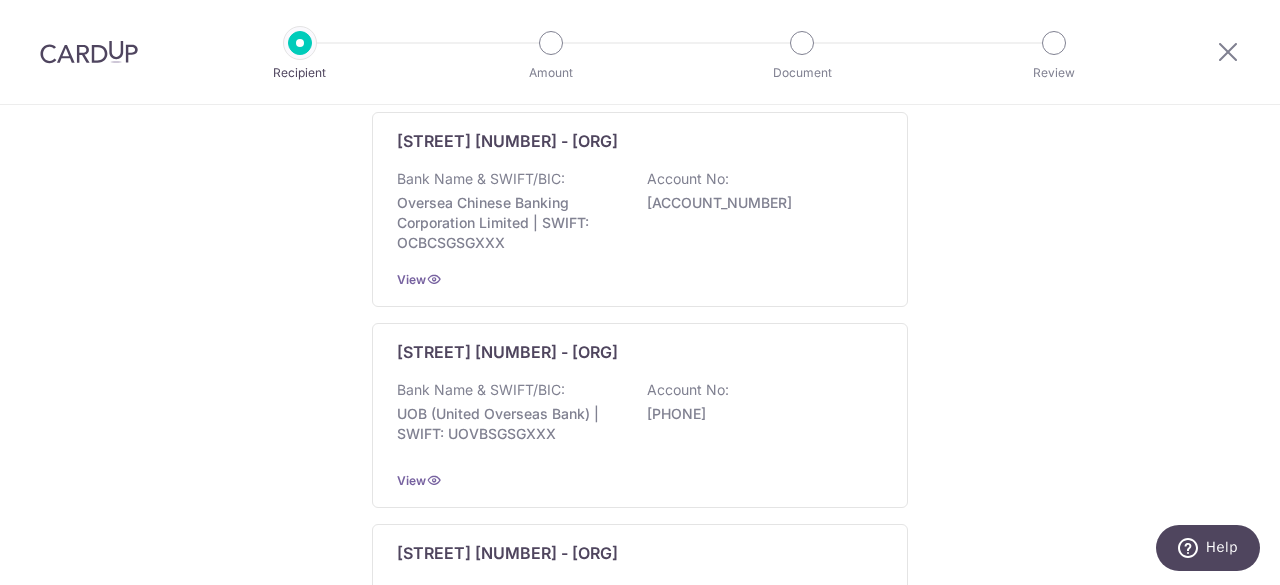 scroll, scrollTop: 1500, scrollLeft: 0, axis: vertical 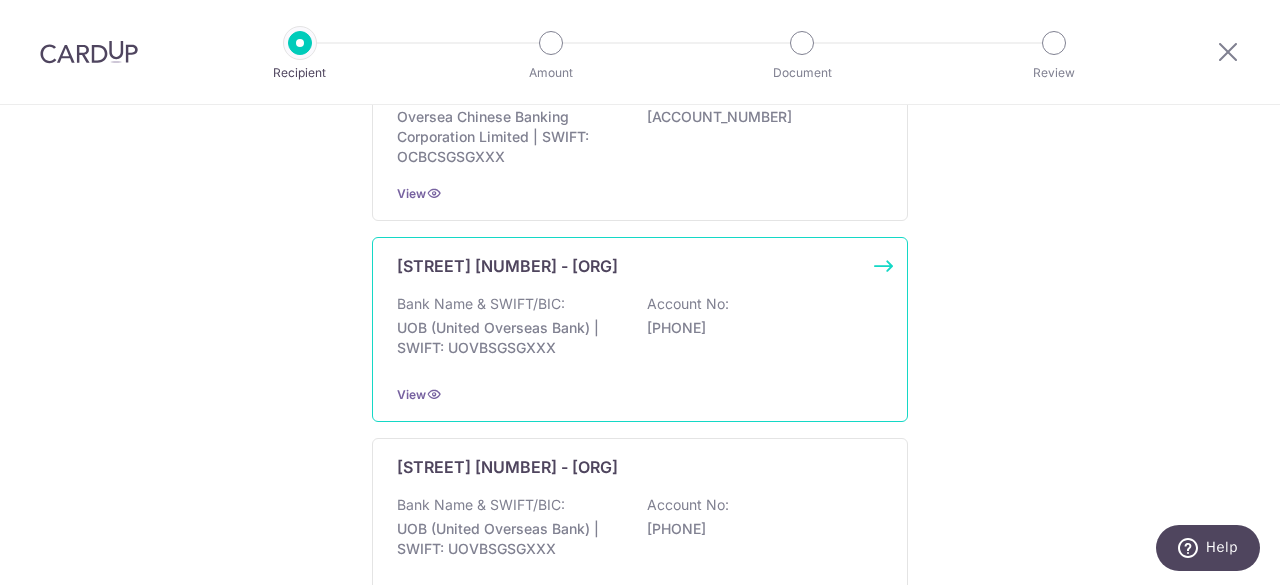 click on "Mountbatten 223 - EtonHouse Pre-School
Bank Name & SWIFT/BIC:
UOB (United Overseas Bank) | SWIFT: UOVBSGSGXXX
Account No:
2083125200
View" at bounding box center [640, 329] 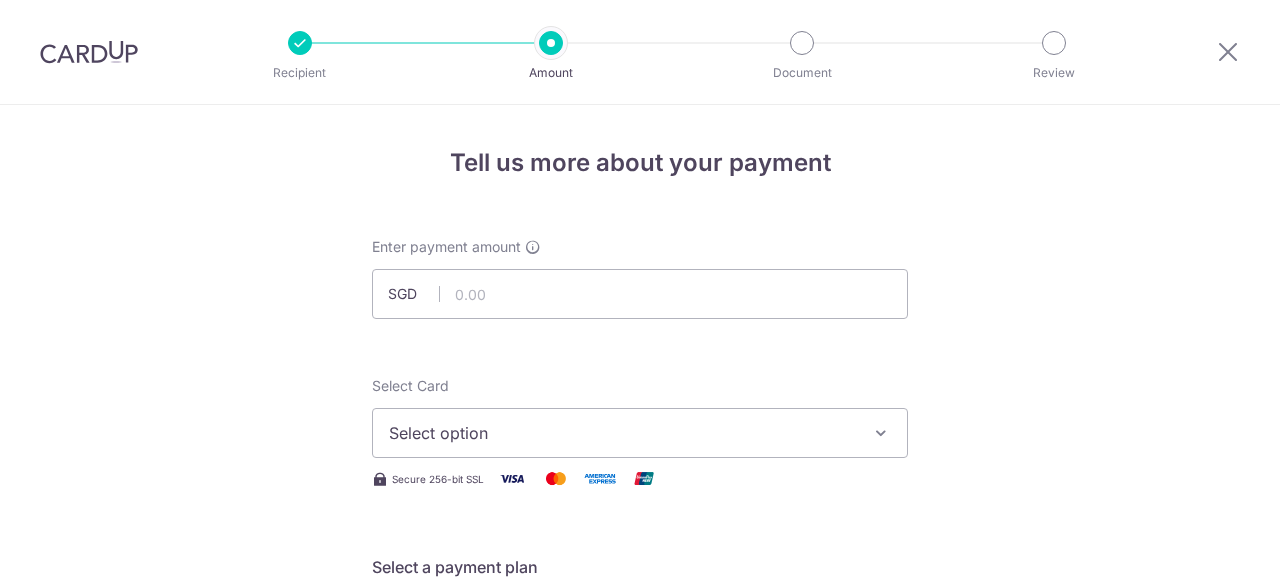 scroll, scrollTop: 0, scrollLeft: 0, axis: both 